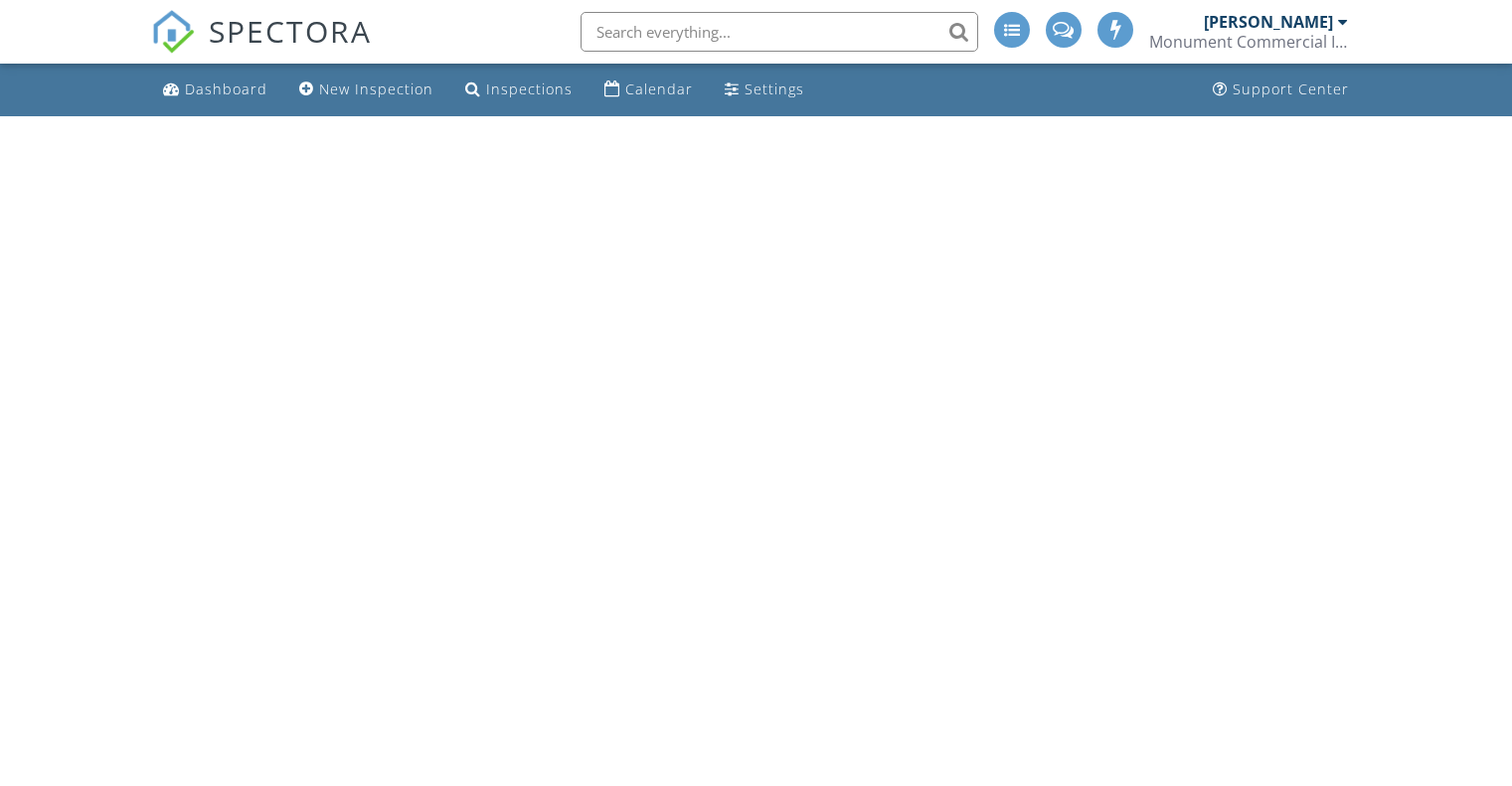 scroll, scrollTop: 0, scrollLeft: 0, axis: both 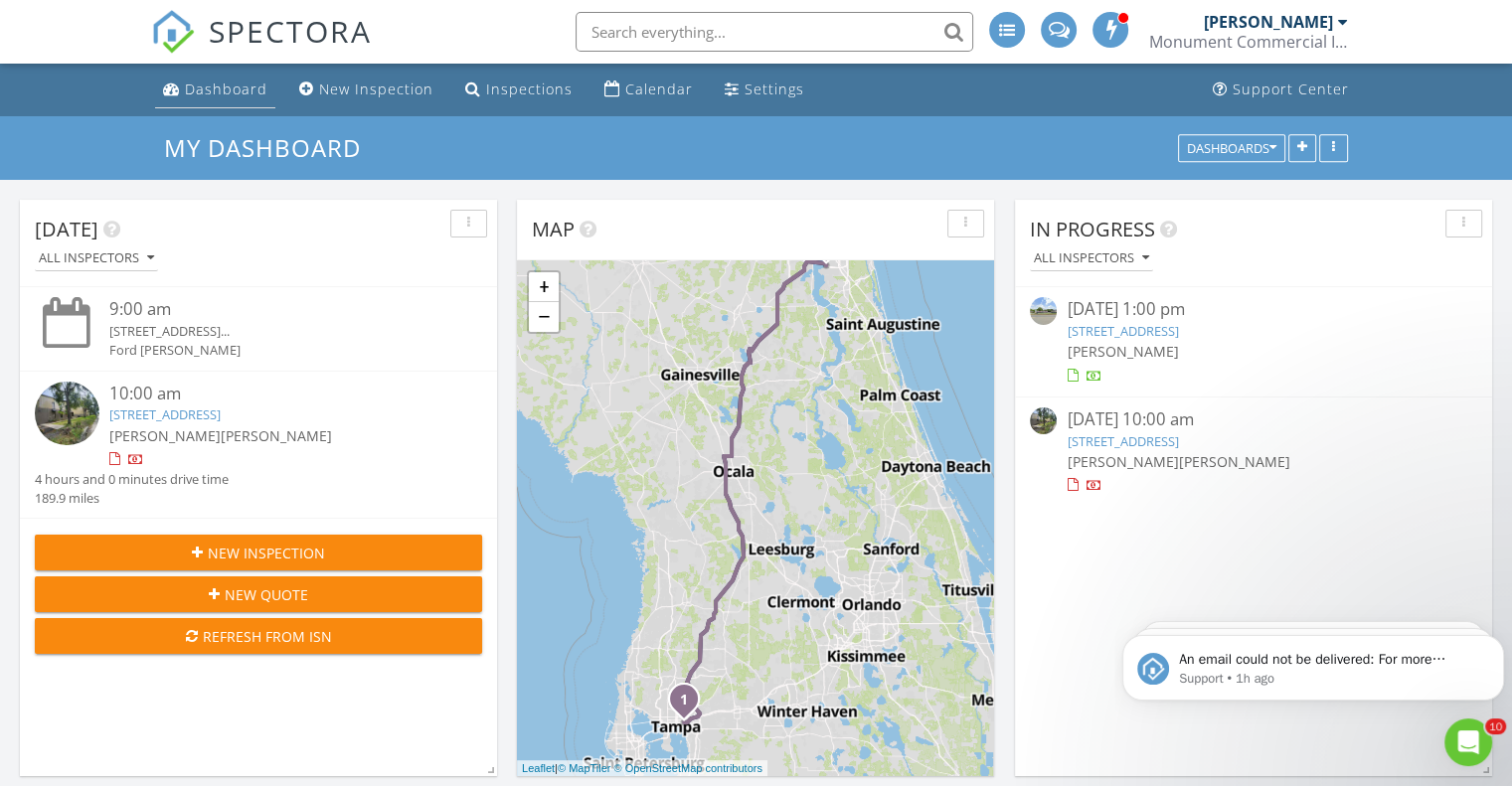 click on "Dashboard" at bounding box center [226, 88] 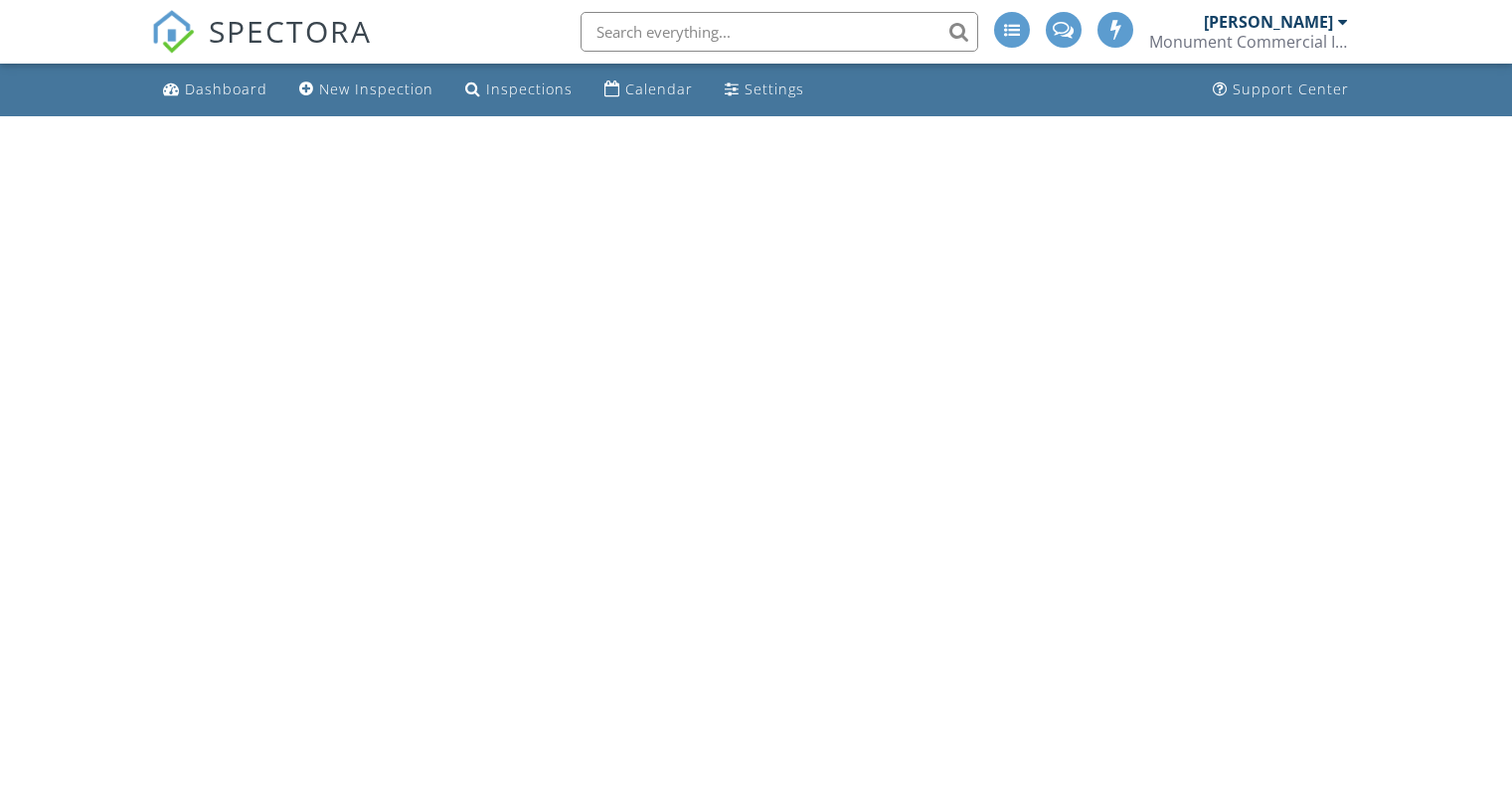 scroll, scrollTop: 0, scrollLeft: 0, axis: both 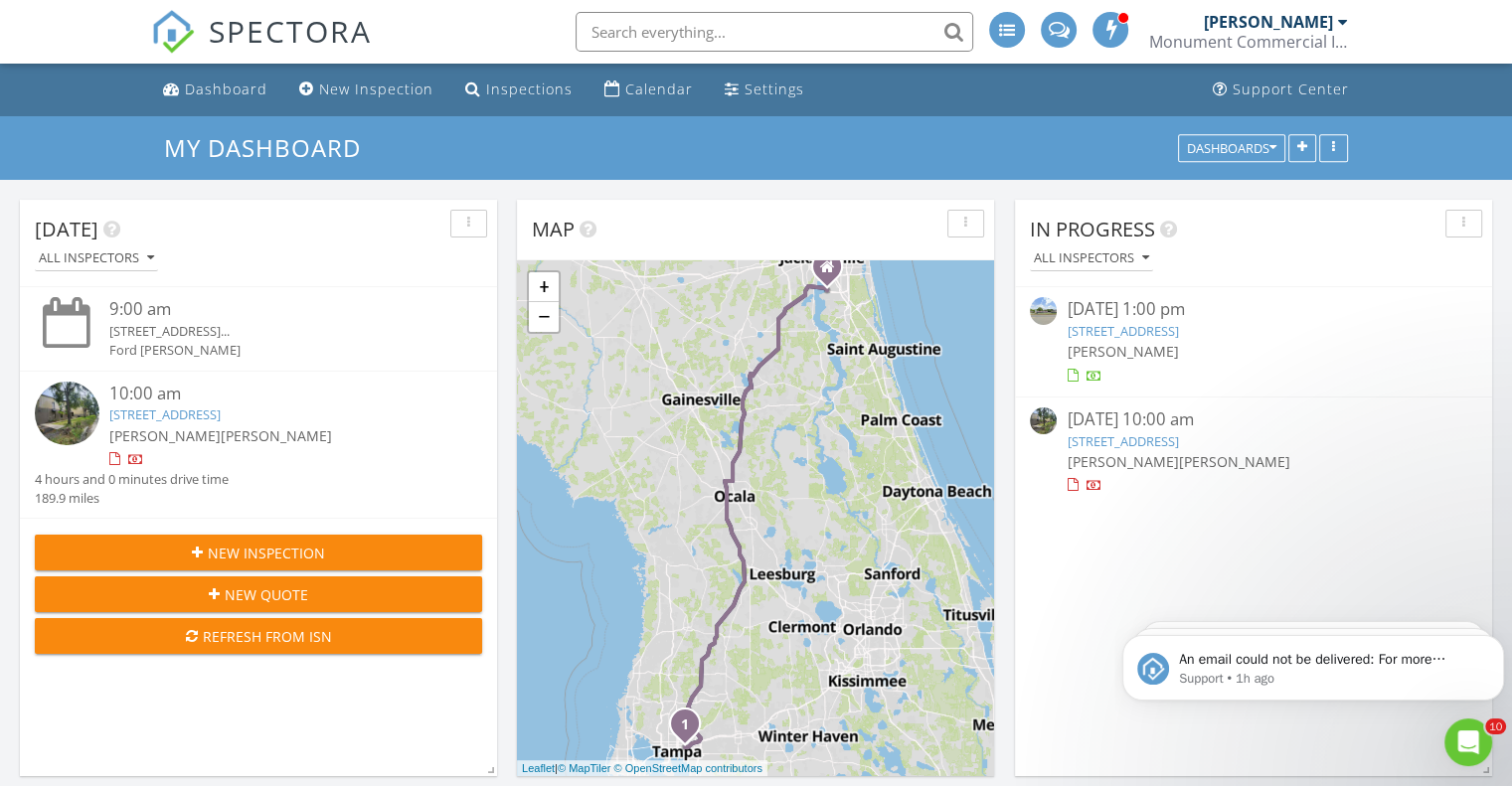 click on "[PERSON_NAME]" at bounding box center [1268, 22] 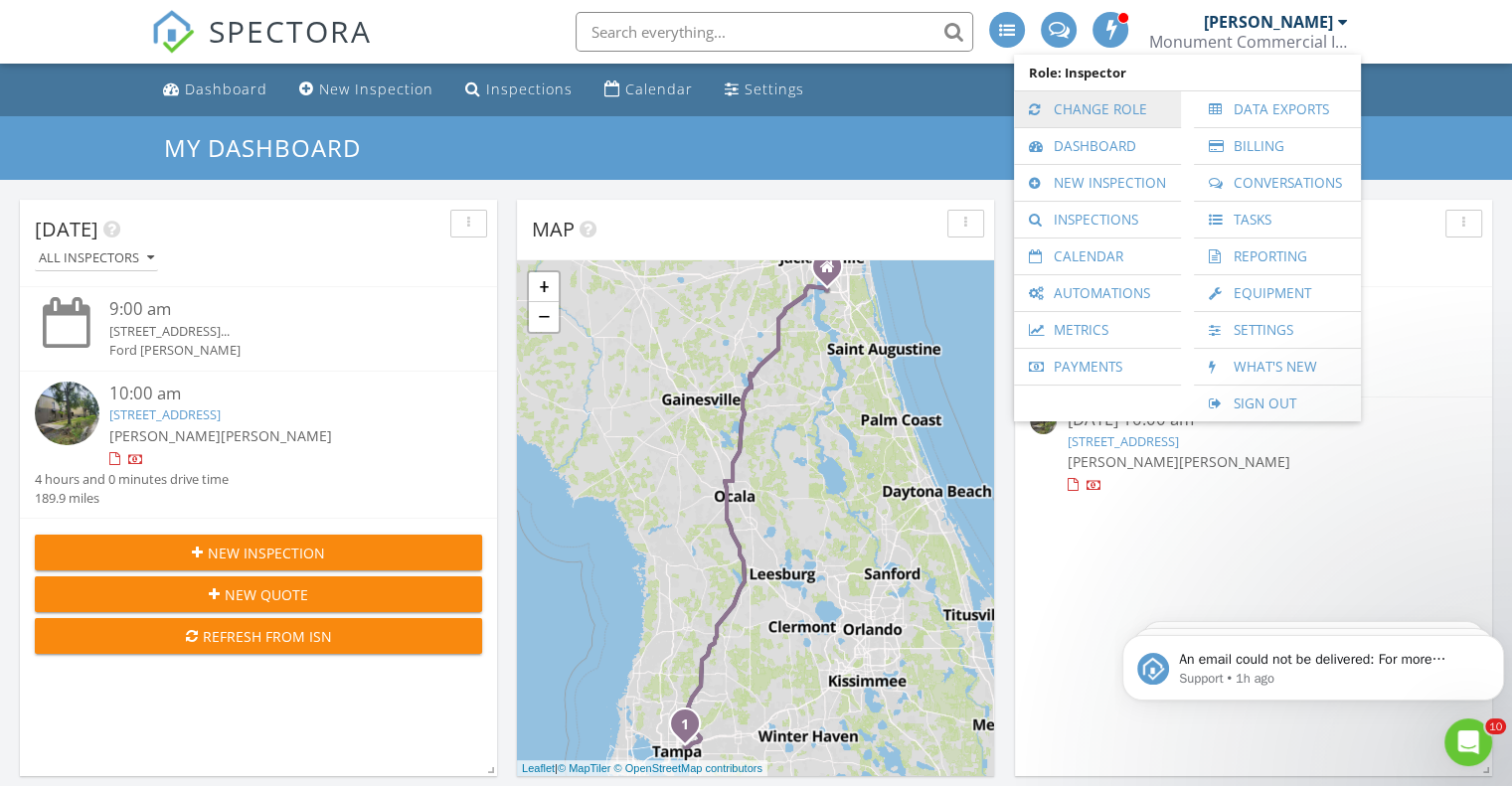click on "Change Role" at bounding box center (1097, 109) 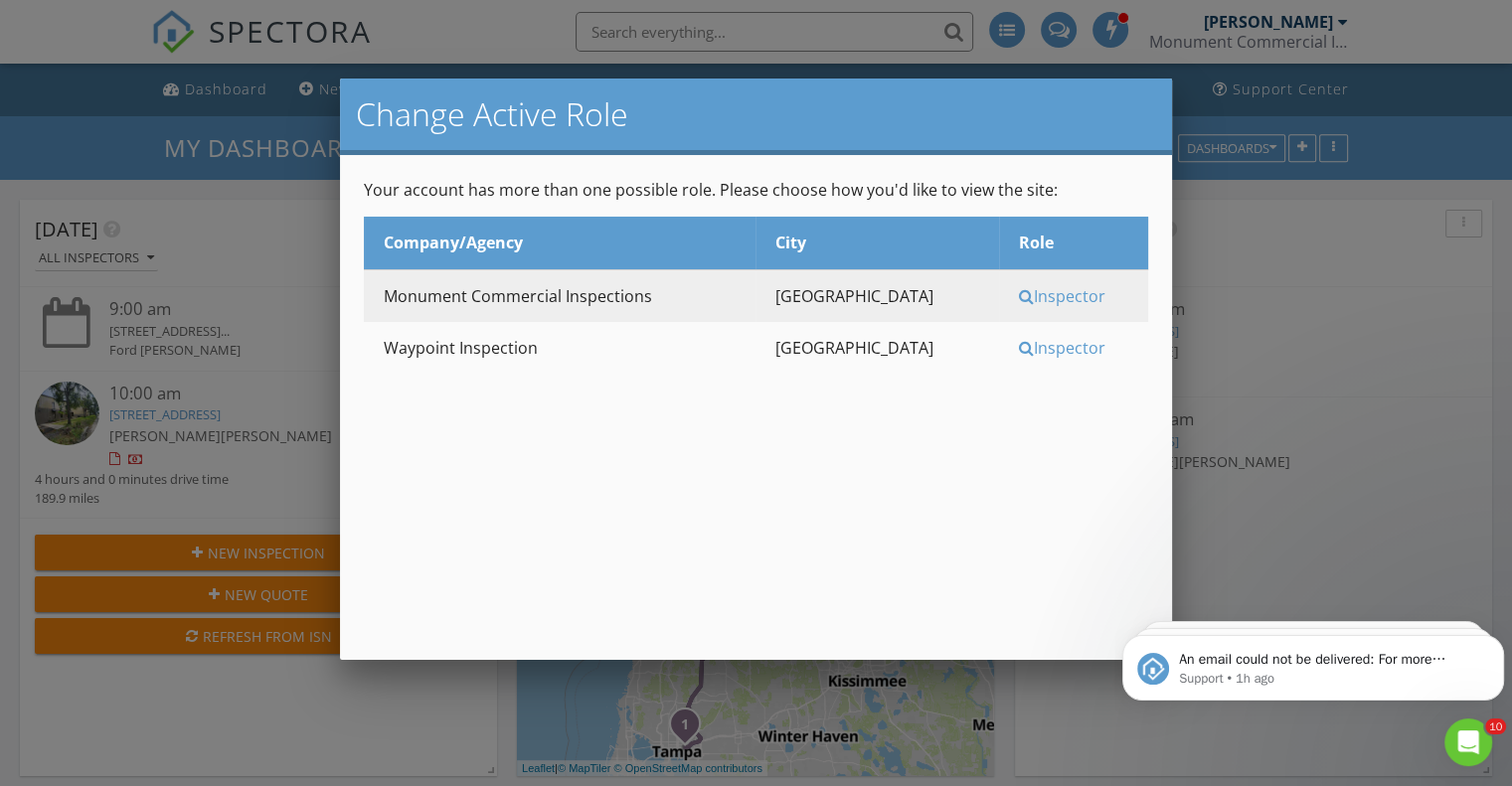 click on "Waypoint Inspection" at bounding box center [560, 348] 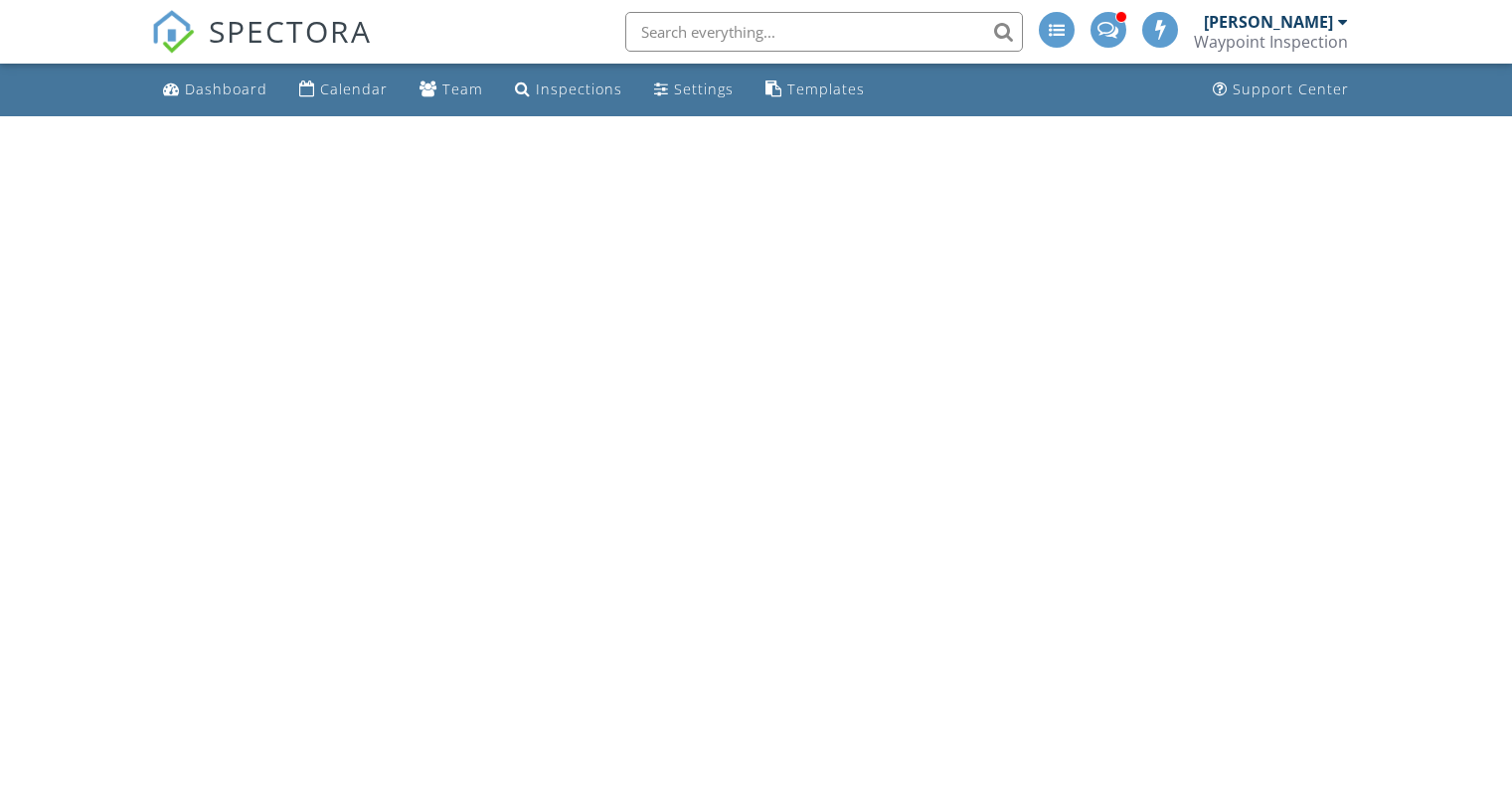 scroll, scrollTop: 0, scrollLeft: 0, axis: both 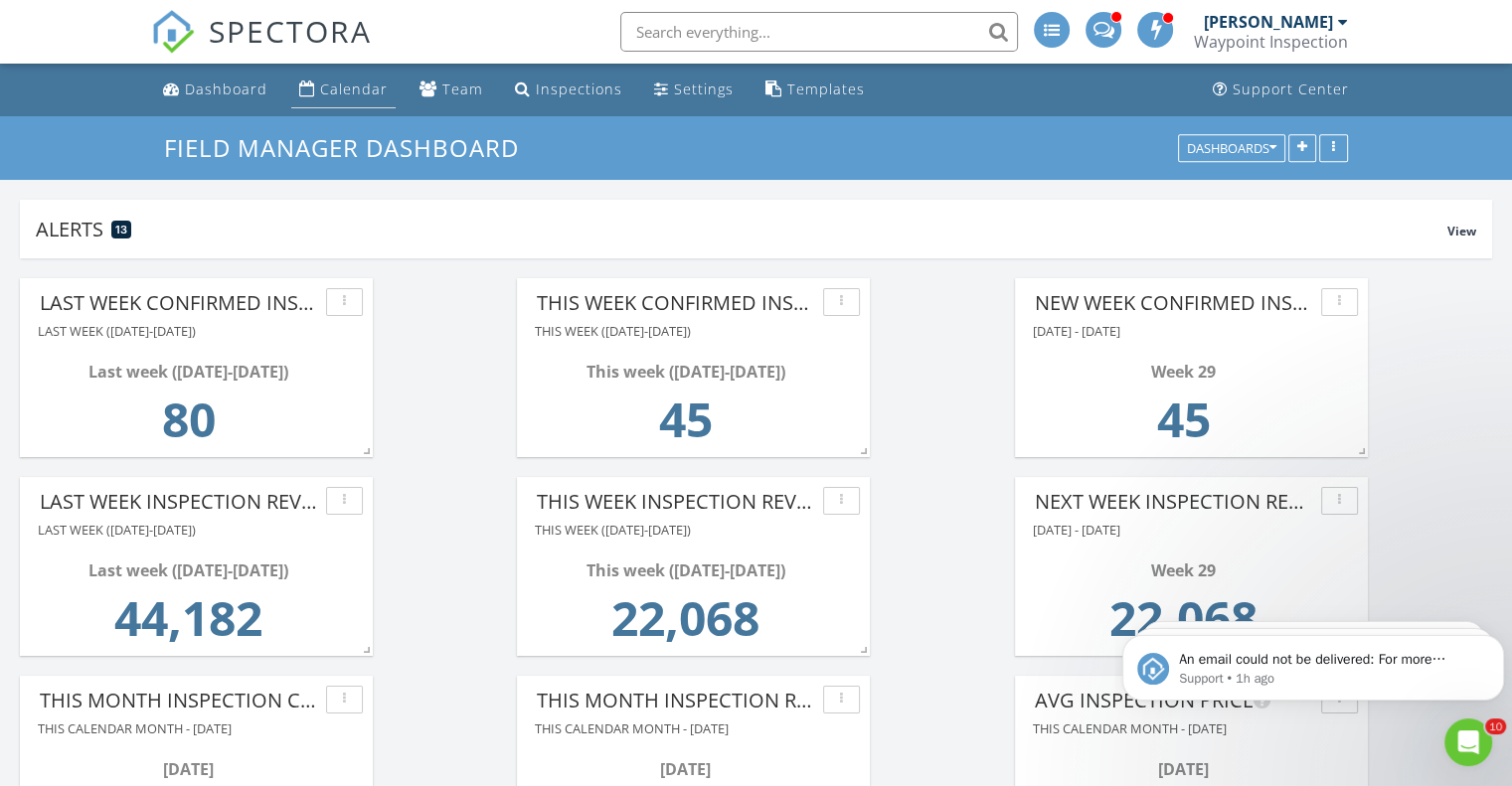 click on "Calendar" at bounding box center [354, 88] 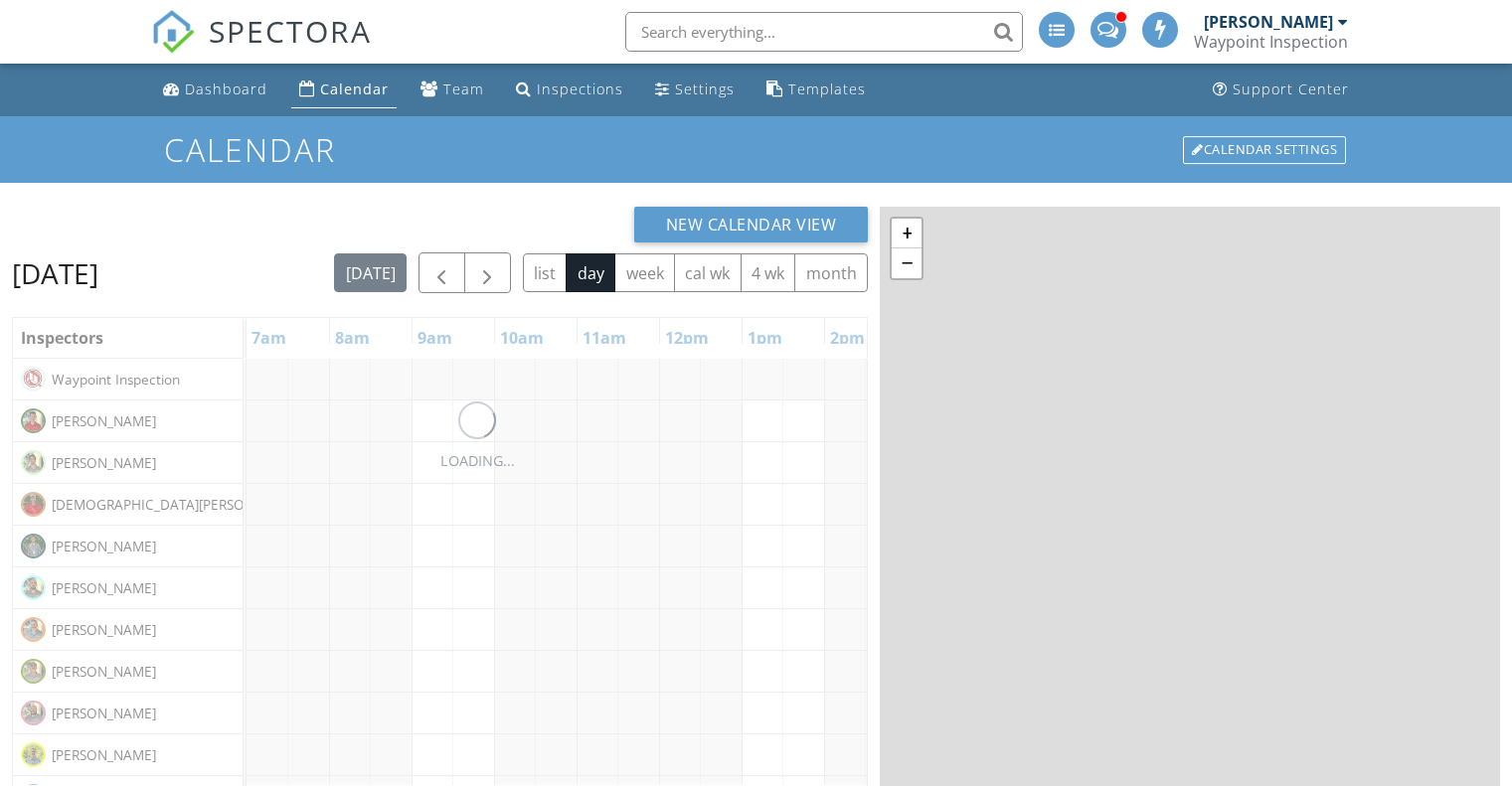 scroll, scrollTop: 0, scrollLeft: 0, axis: both 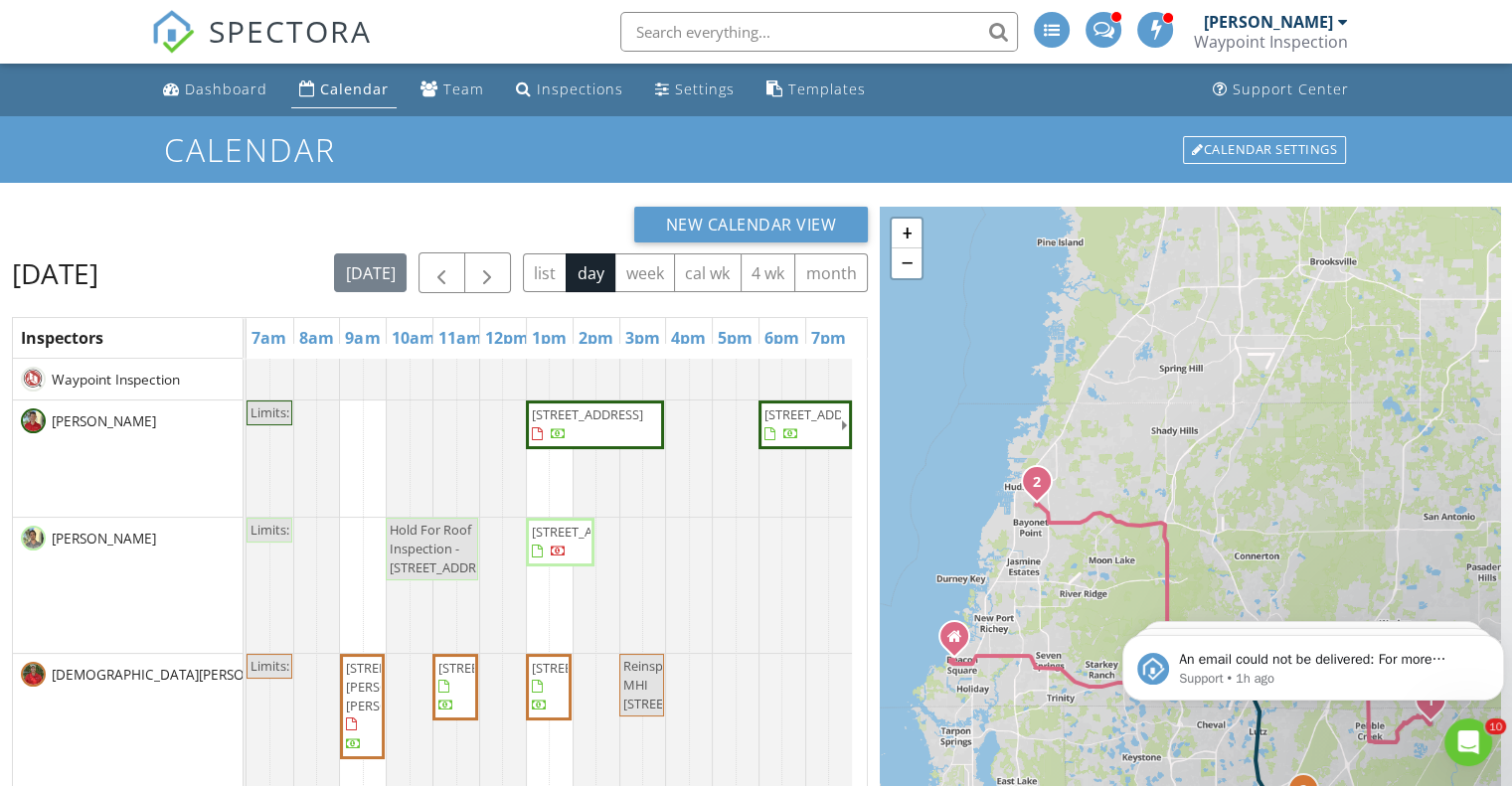 click at bounding box center [819, 32] 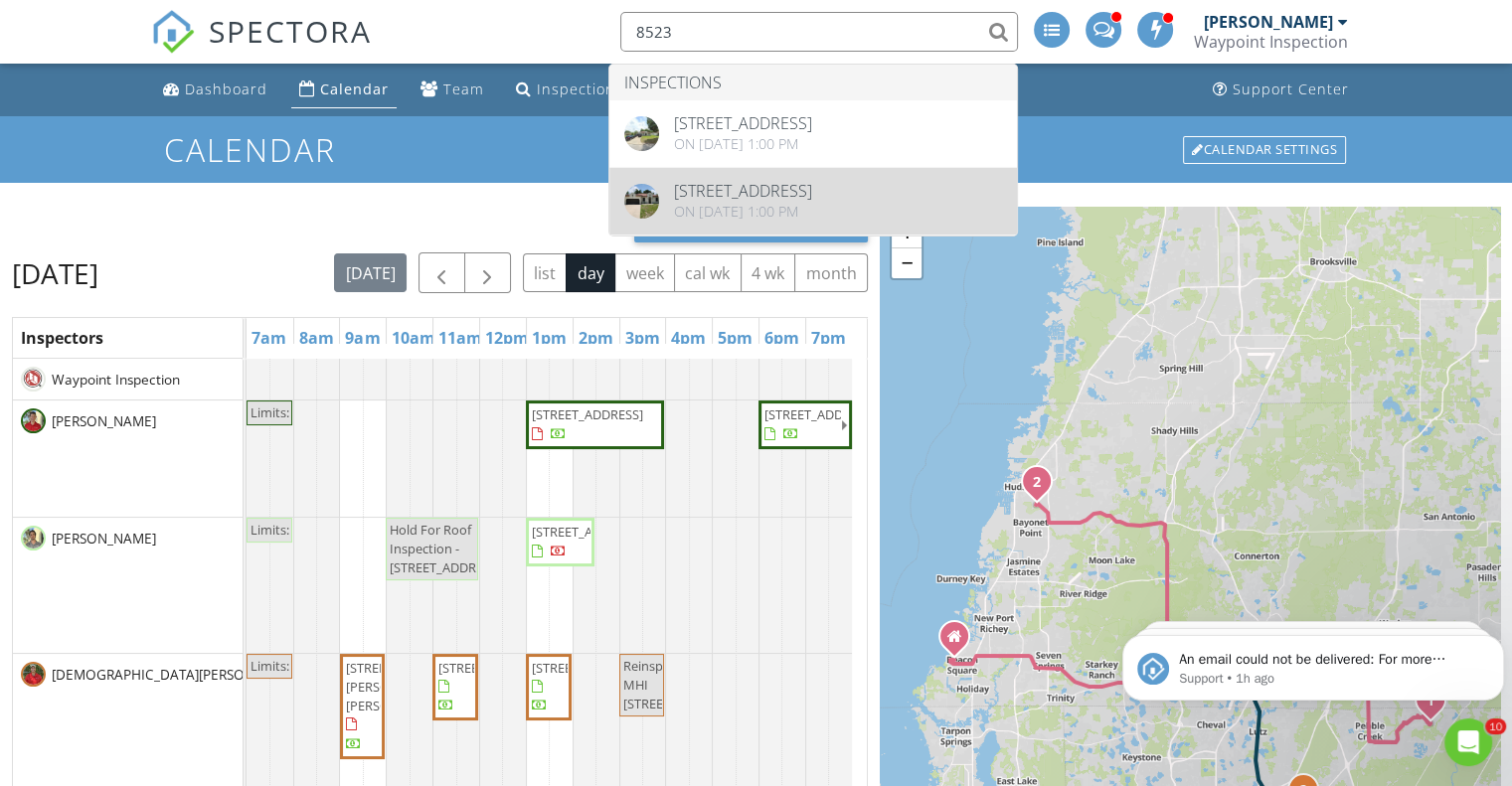 type on "8523" 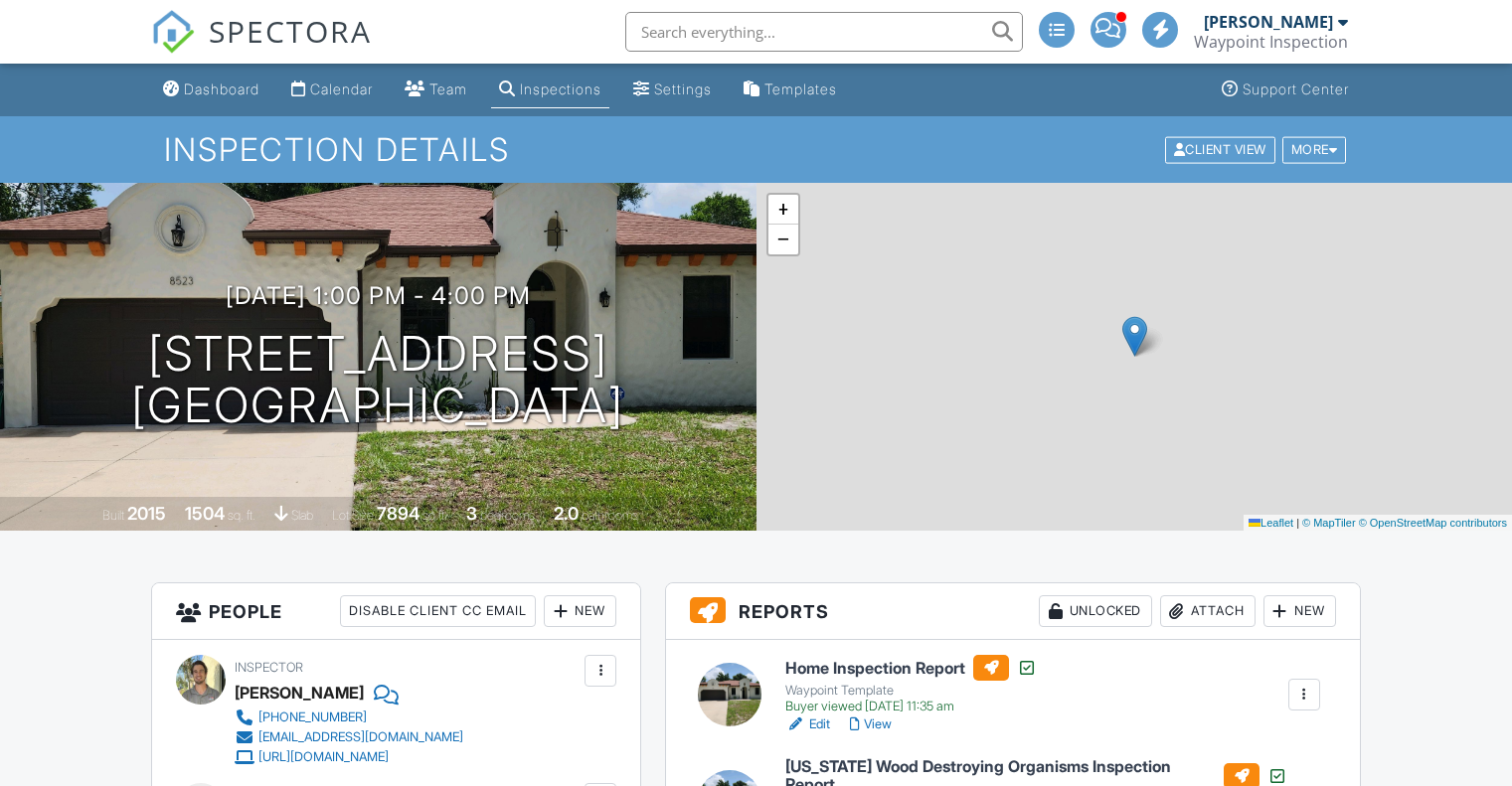 scroll, scrollTop: 0, scrollLeft: 0, axis: both 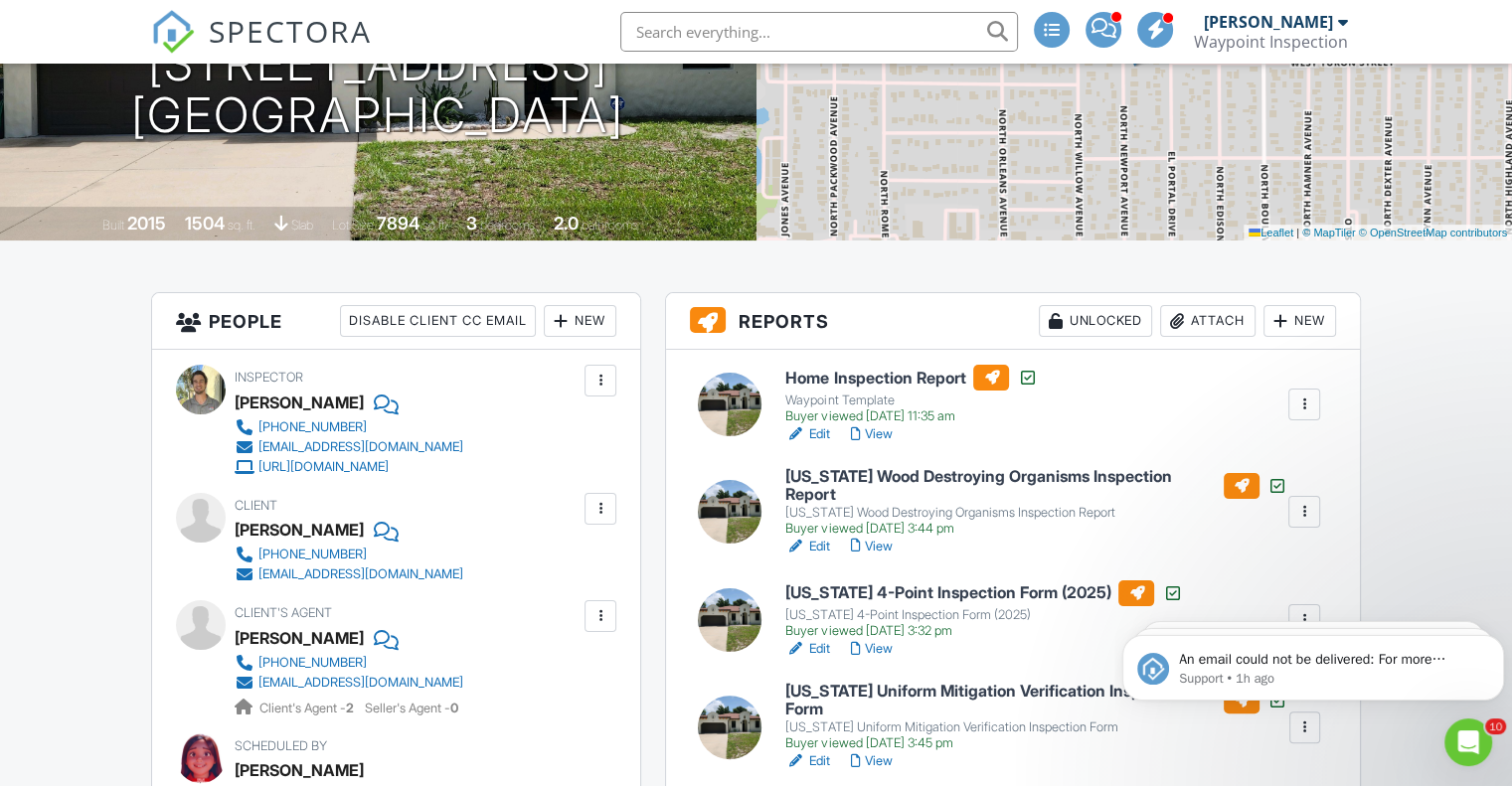 click at bounding box center (1304, 404) 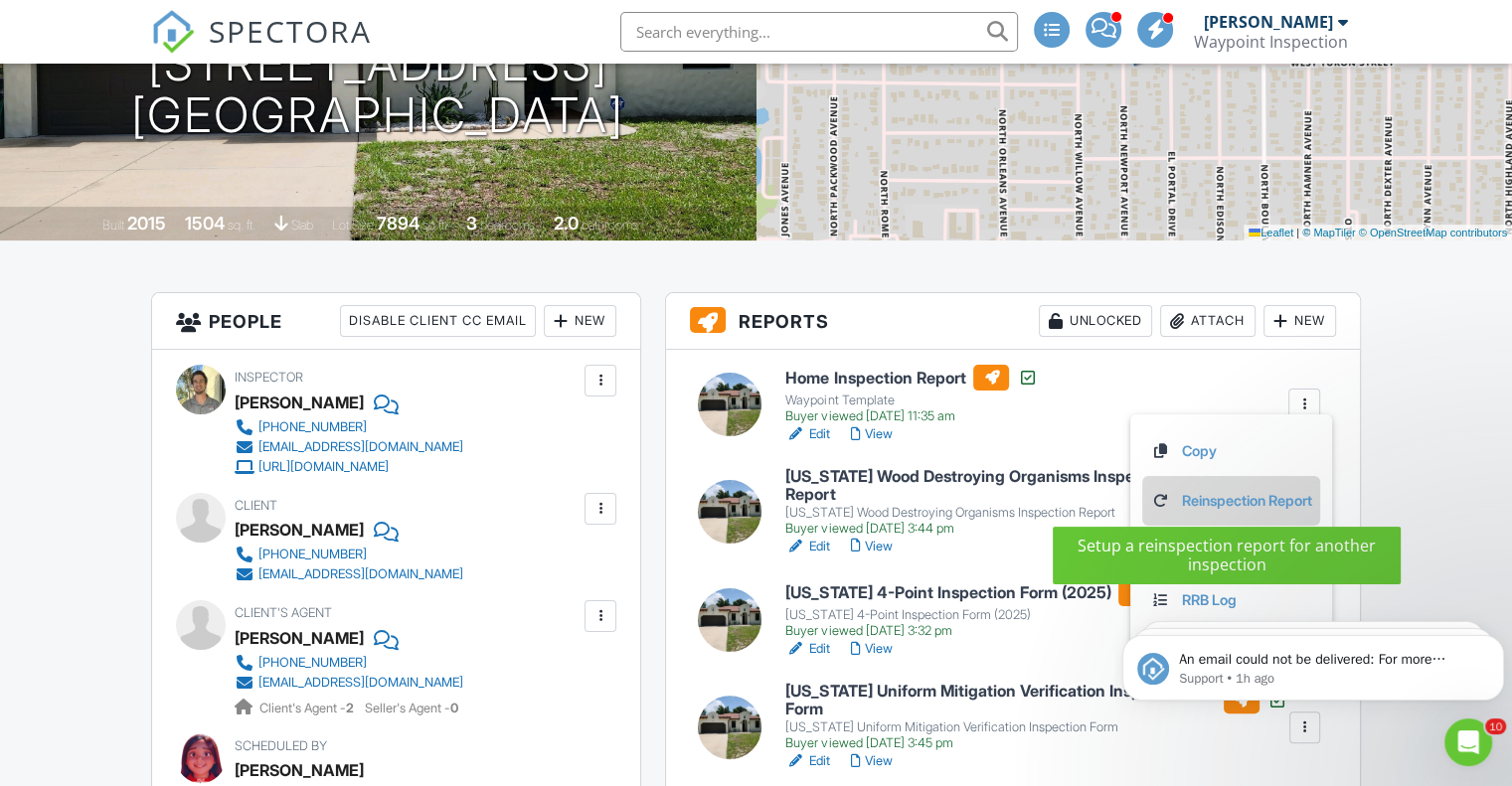 click on "Reinspection Report" at bounding box center [1231, 501] 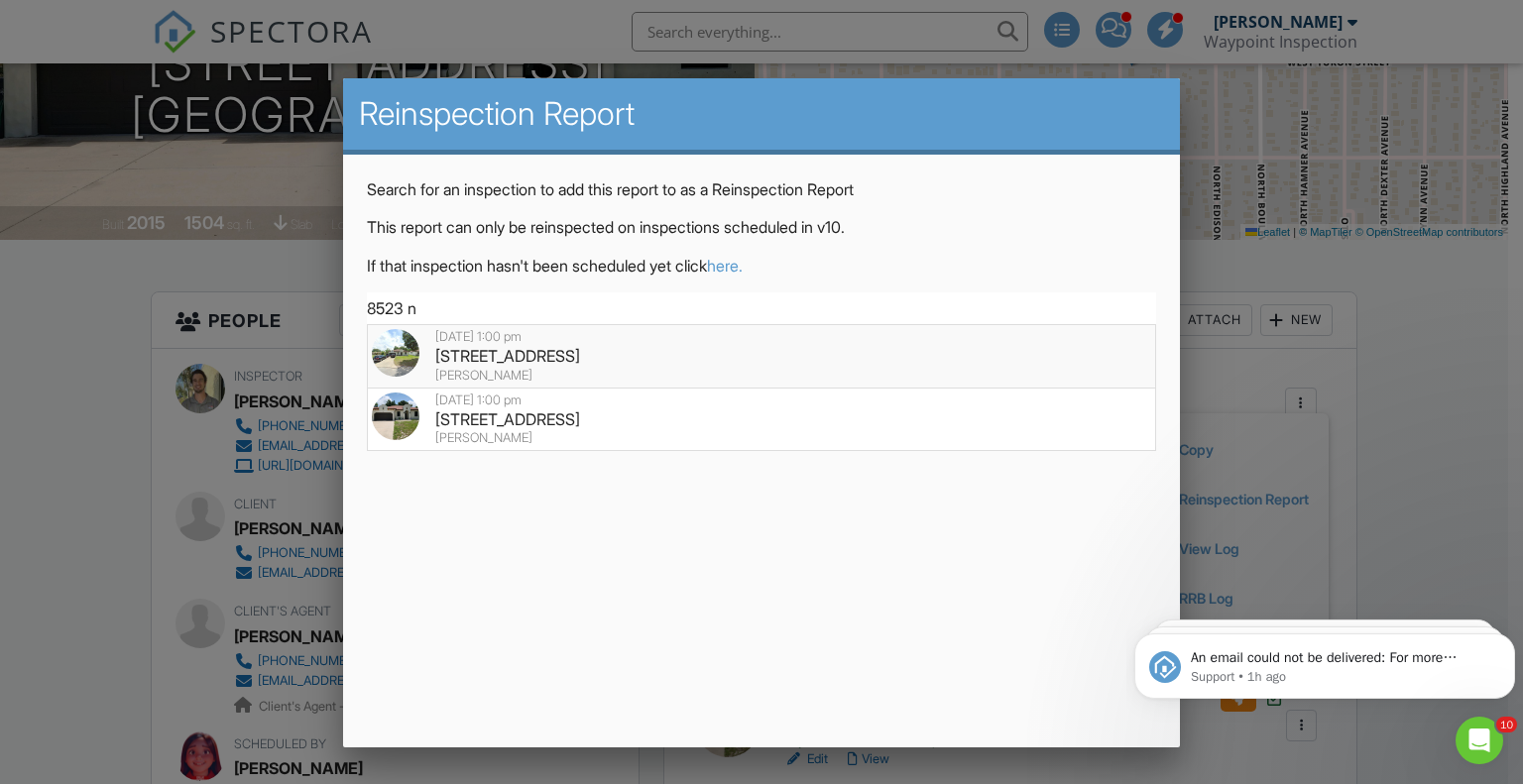 click on "[STREET_ADDRESS]" at bounding box center (762, 356) 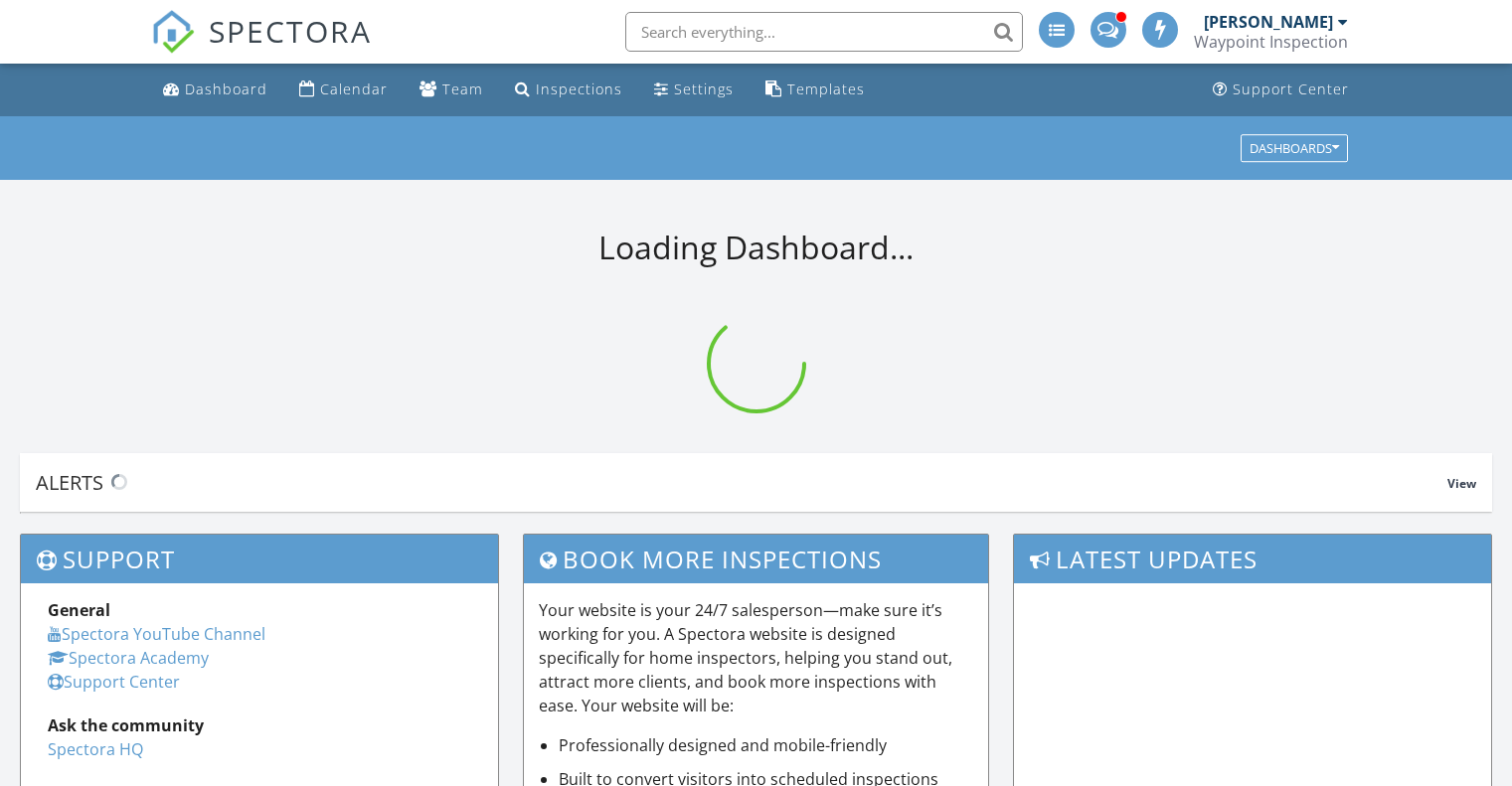 scroll, scrollTop: 0, scrollLeft: 0, axis: both 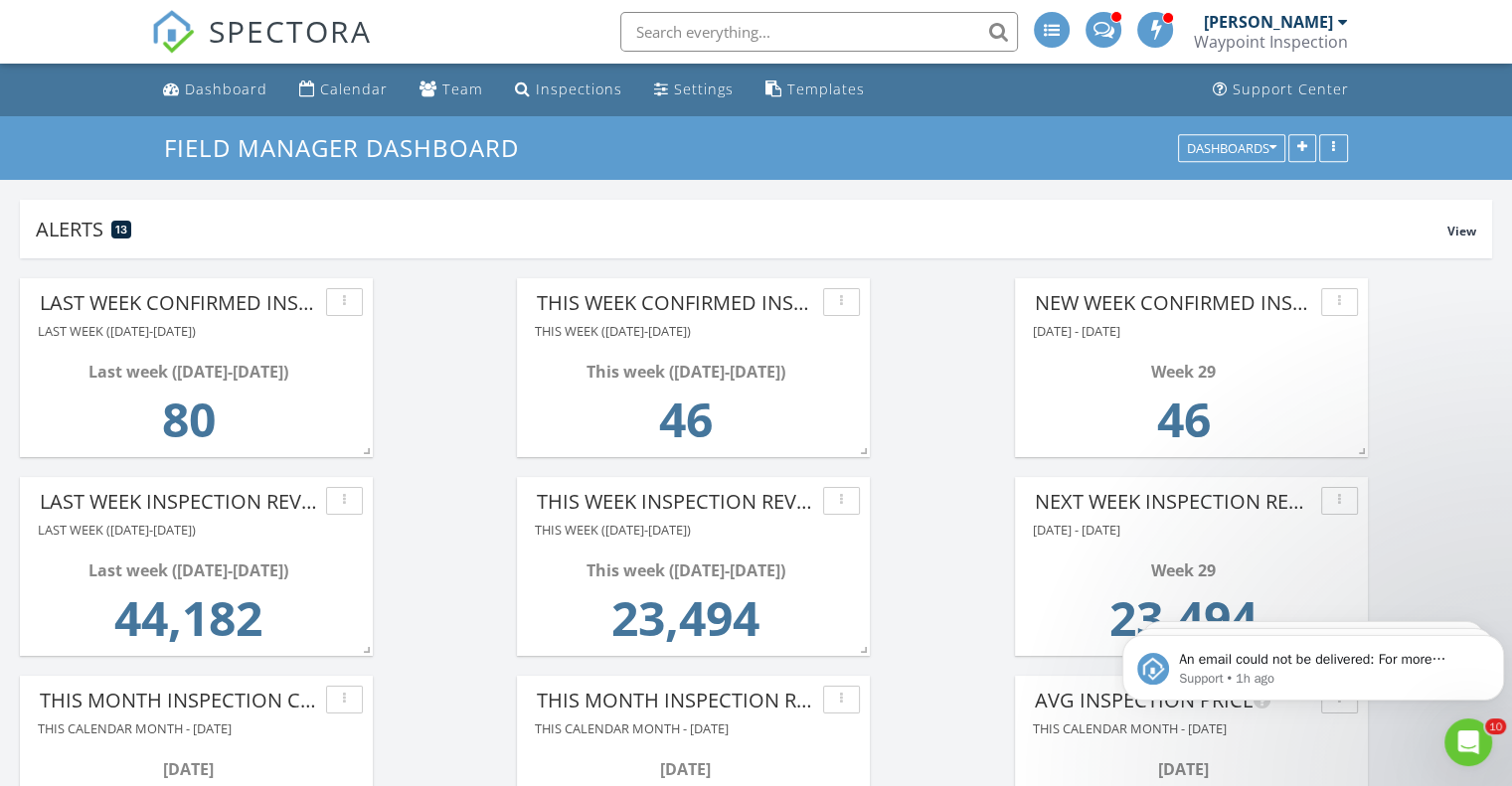click on "Week 29" at bounding box center [1183, 372] 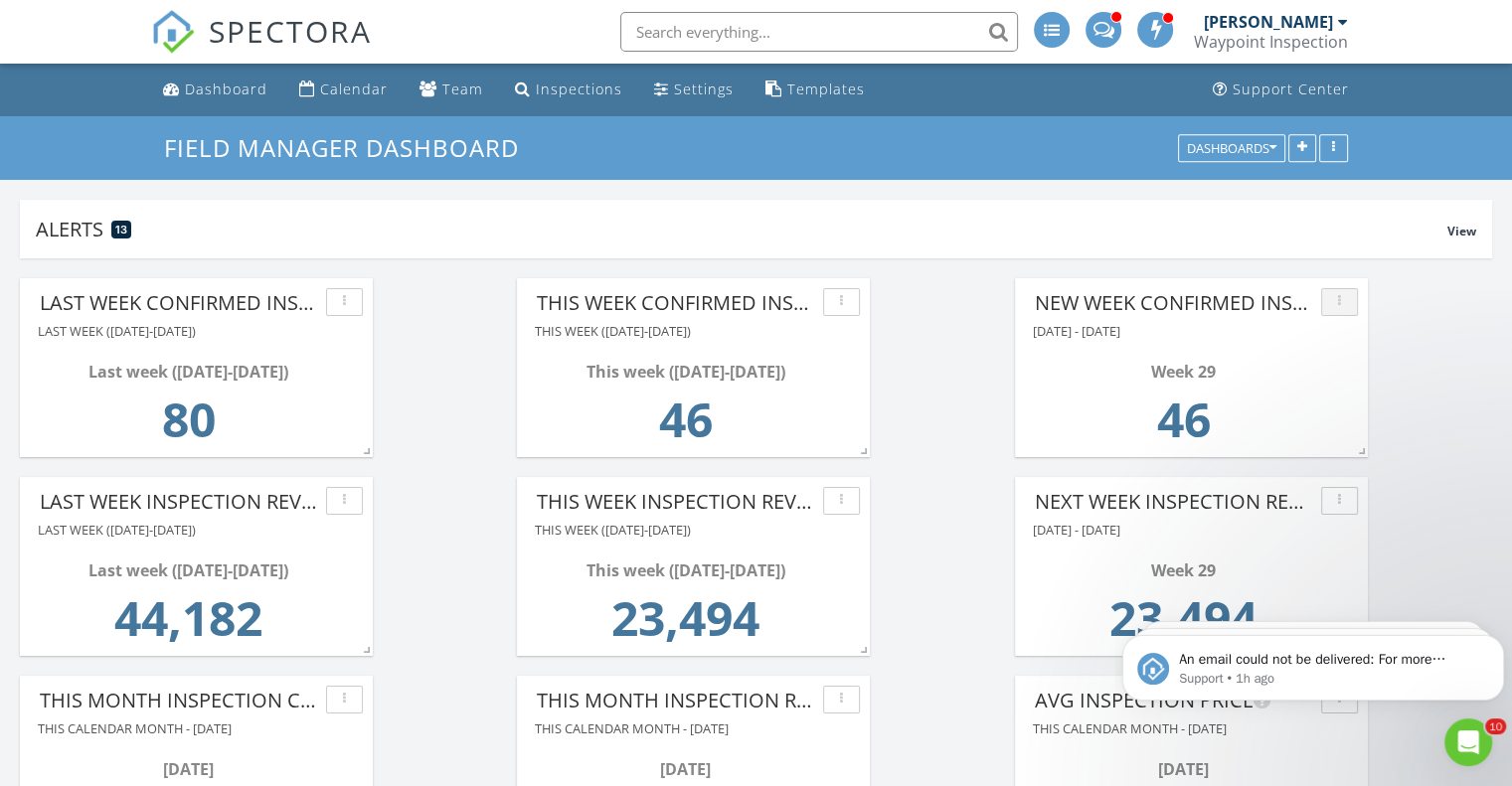 click at bounding box center (1339, 302) 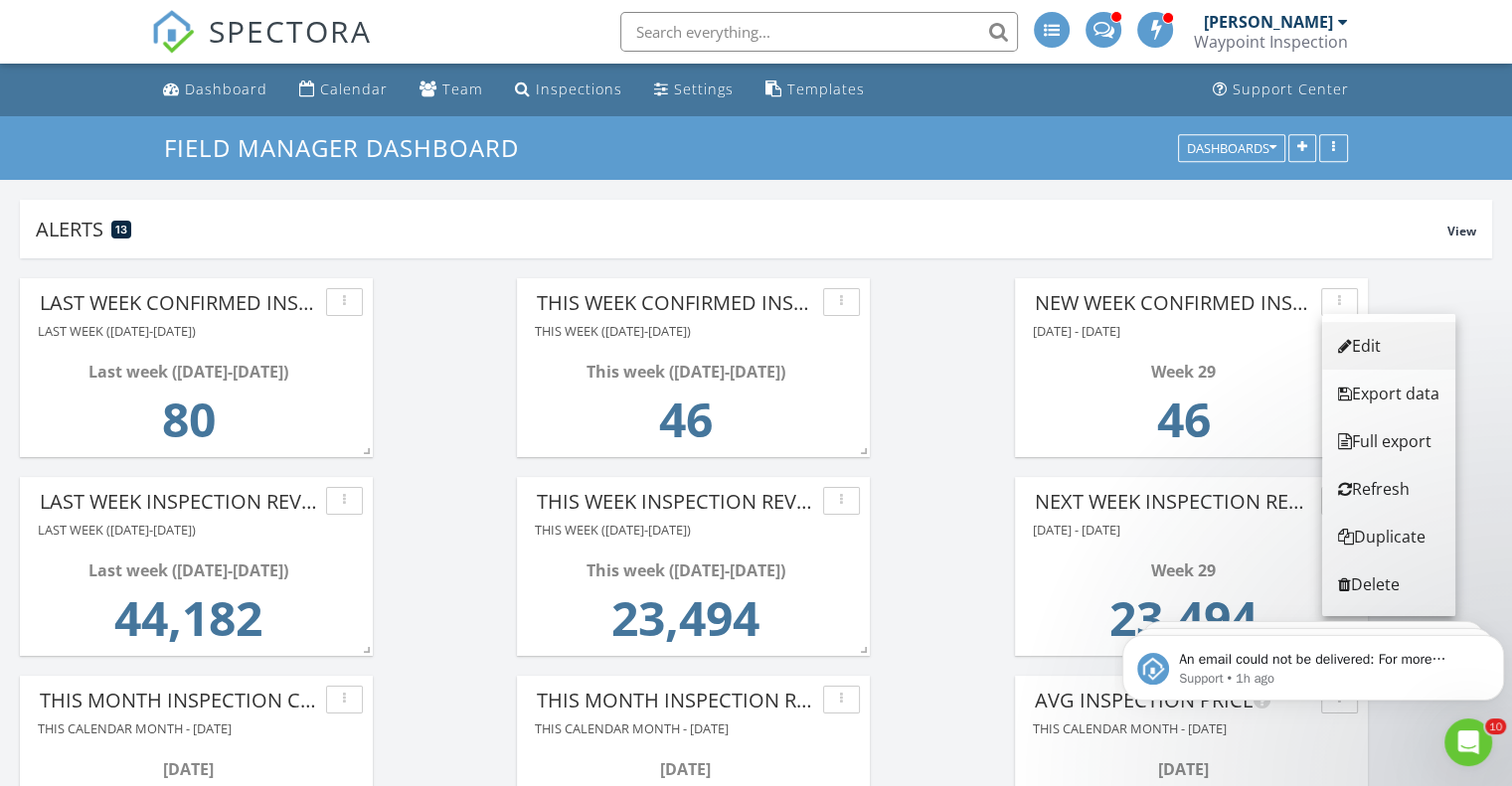 click on "Edit" at bounding box center [1389, 346] 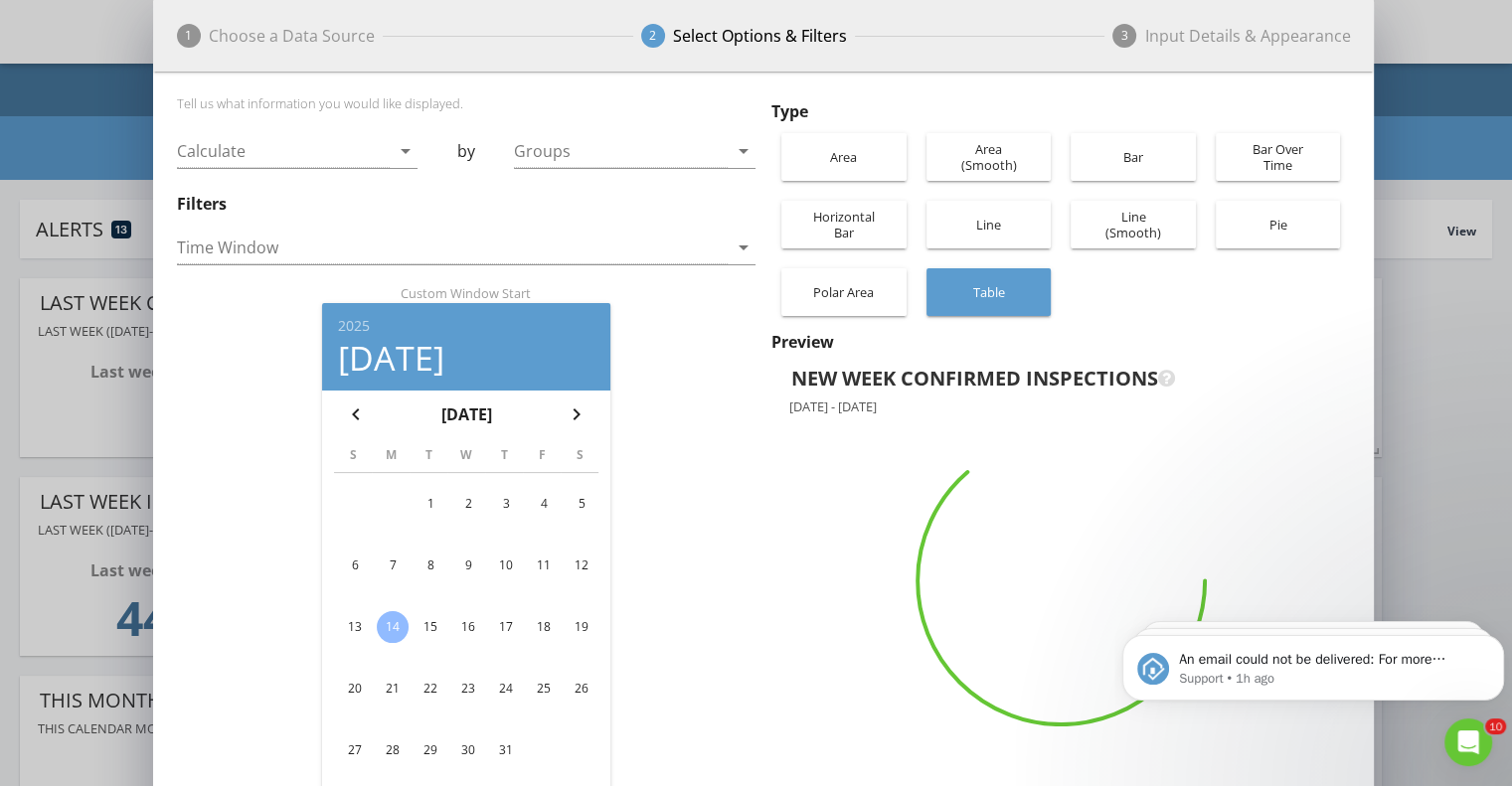 scroll, scrollTop: 2336, scrollLeft: 1558, axis: both 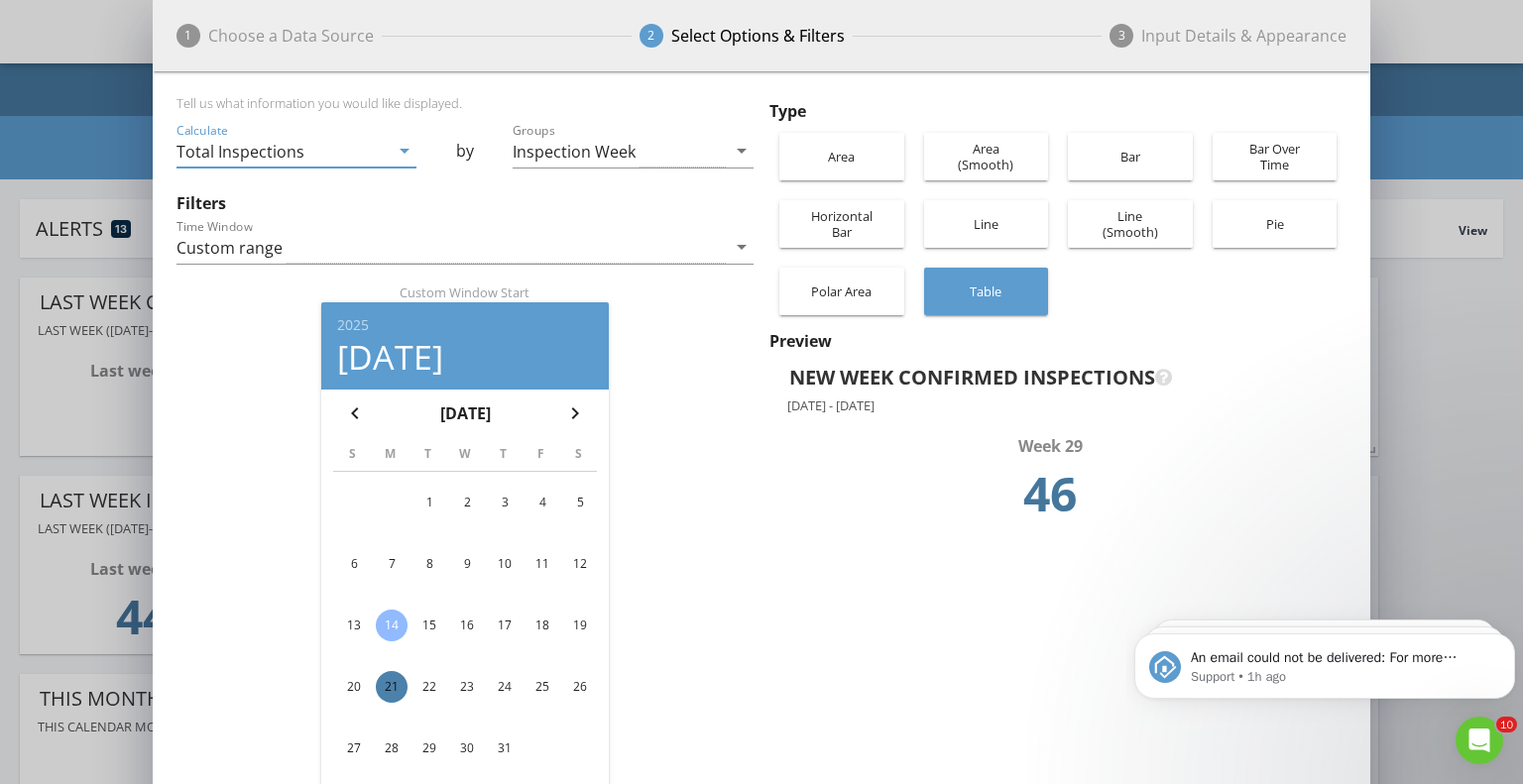 click on "21" at bounding box center (392, 687) 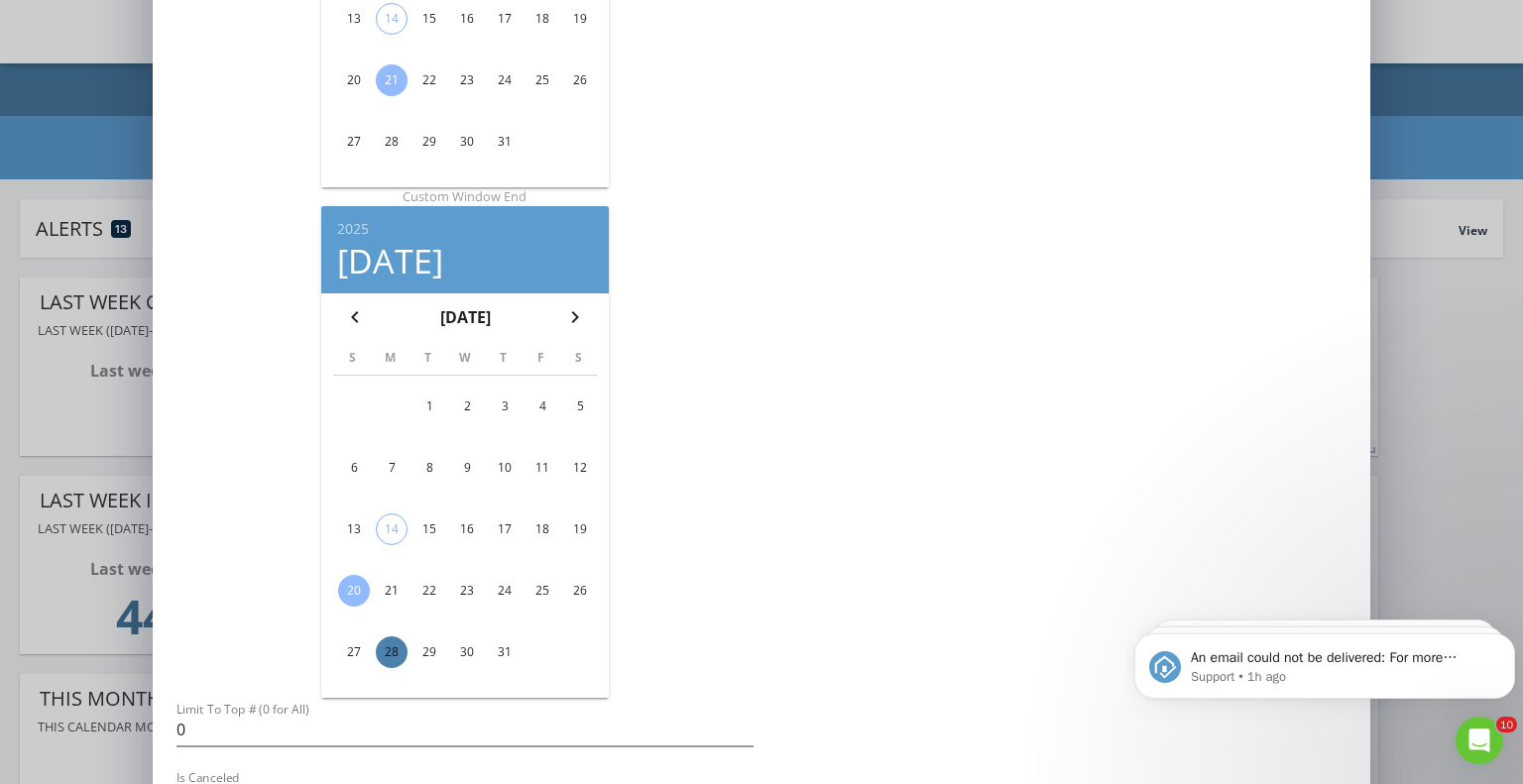click on "28" at bounding box center (392, 652) 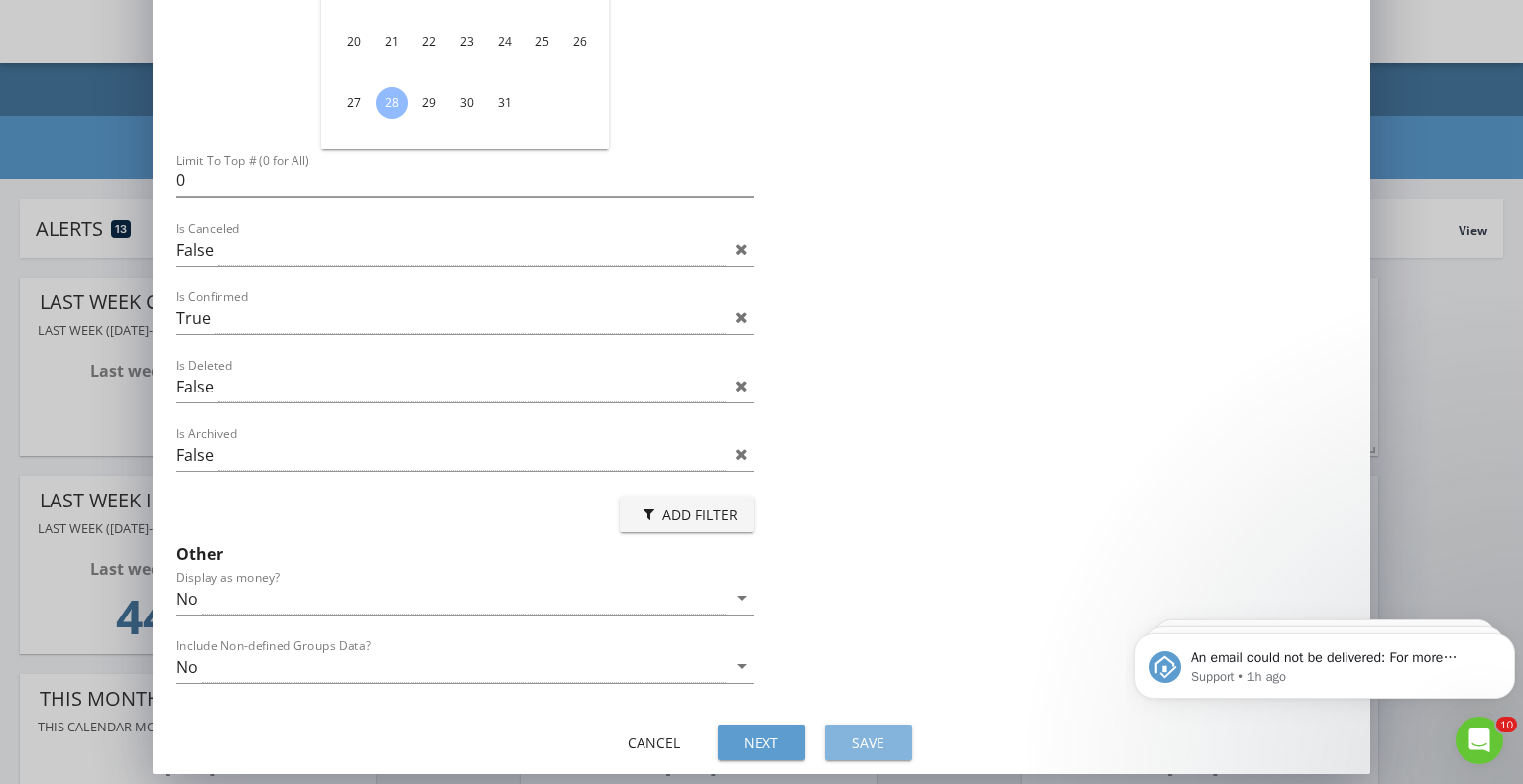 click on "Save" at bounding box center [869, 742] 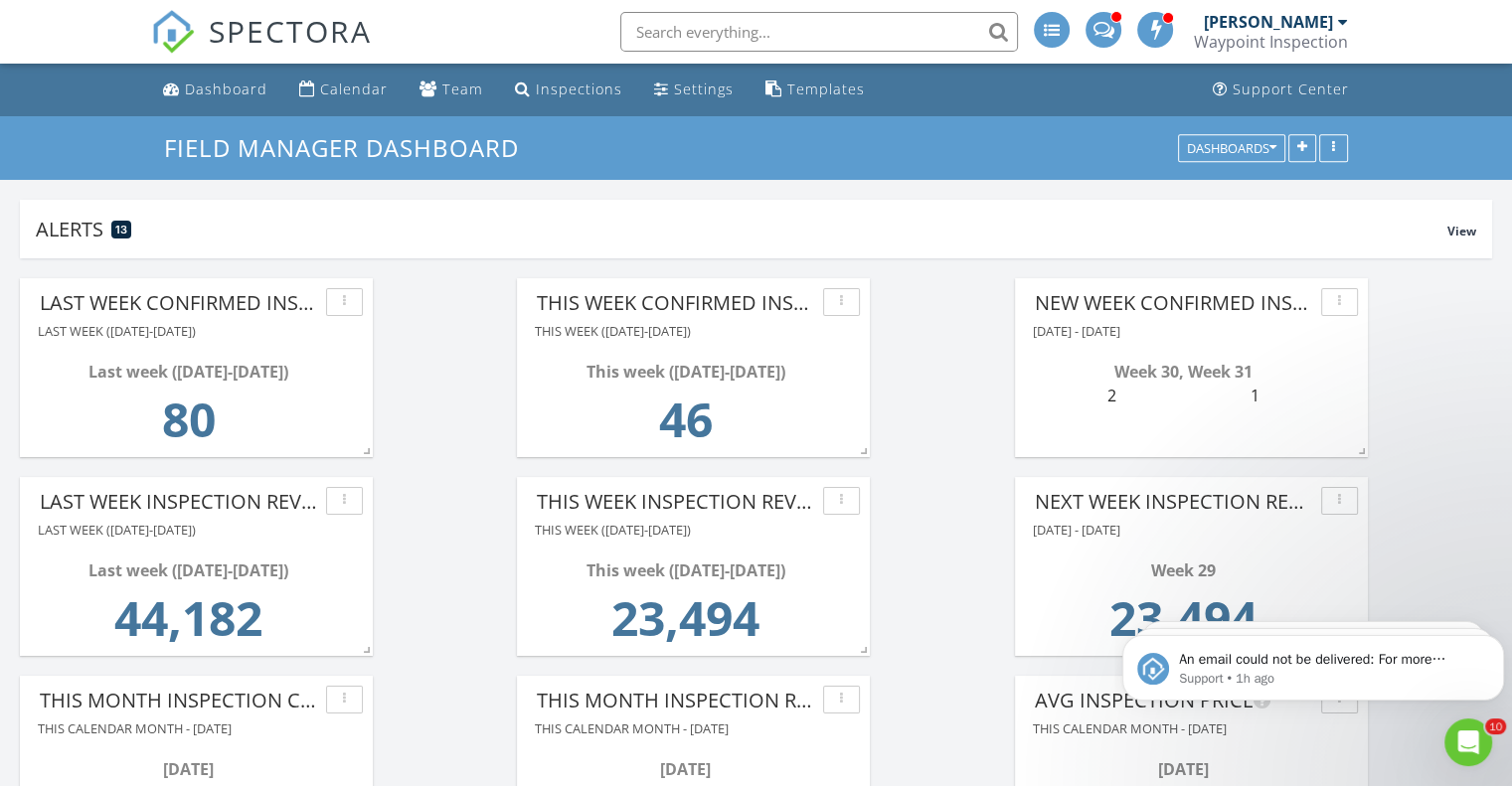 click on "Week 30, Week 31" at bounding box center [1183, 372] 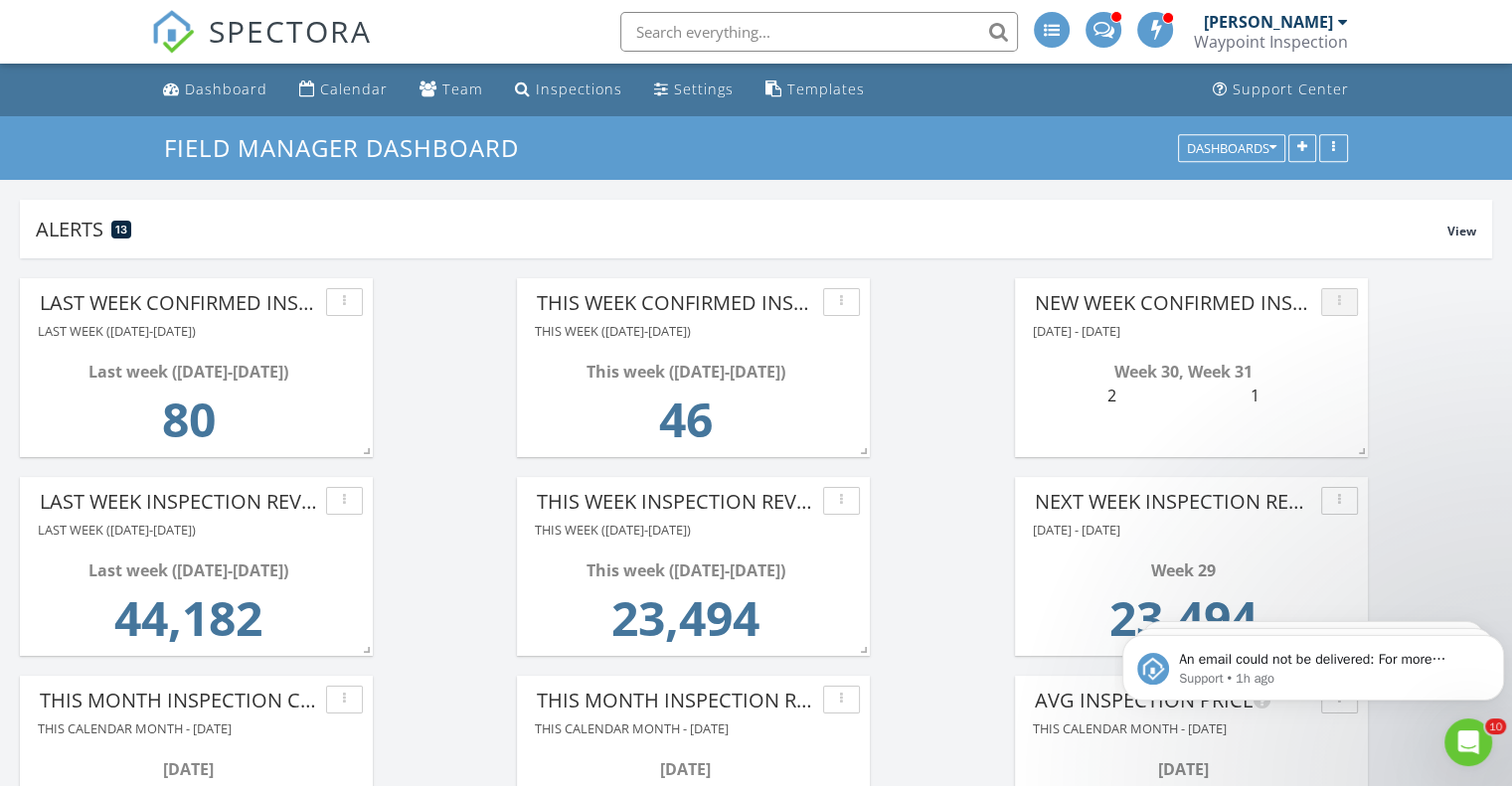 click at bounding box center (1339, 302) 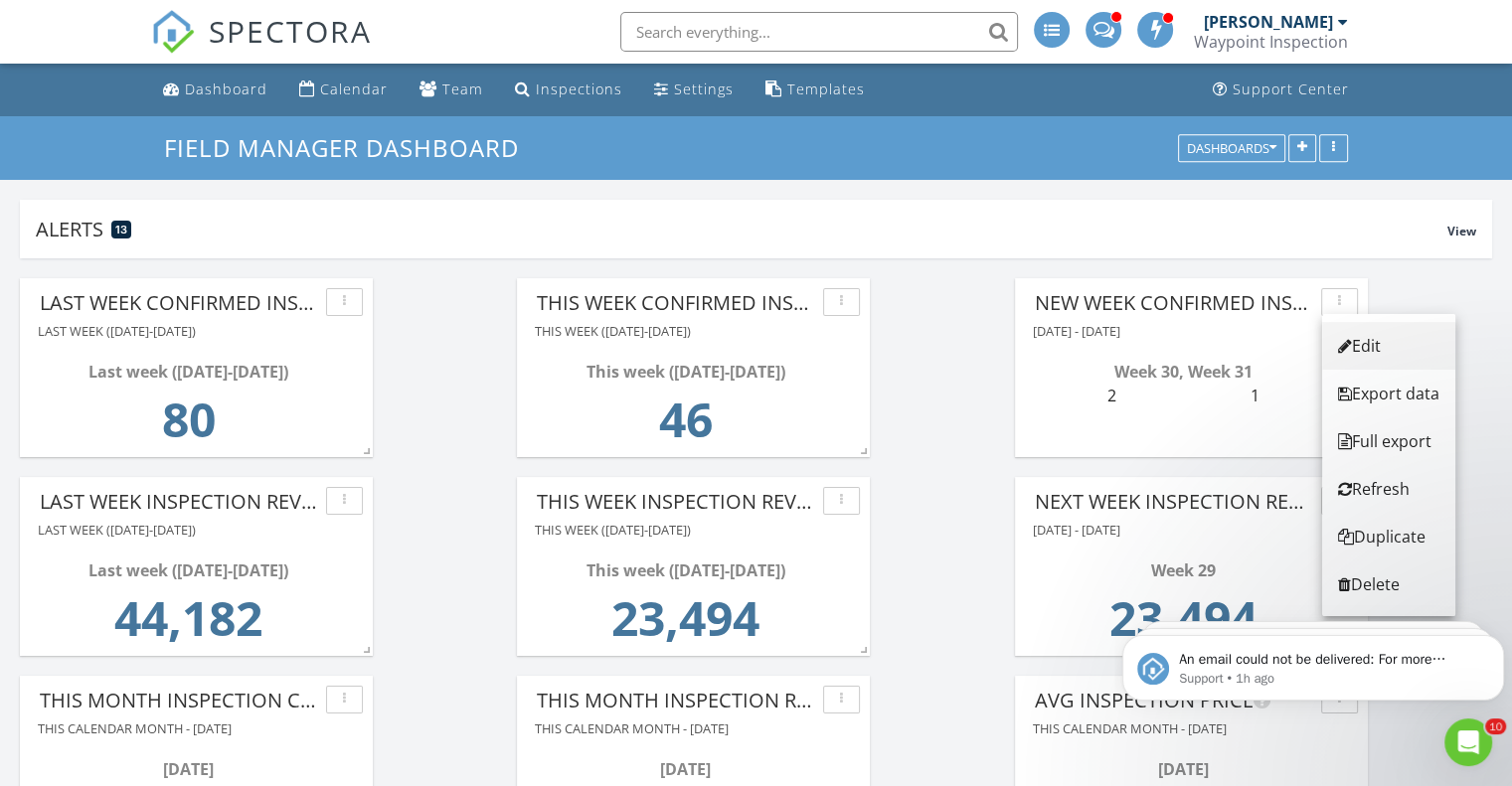 click on "Edit" at bounding box center [1389, 346] 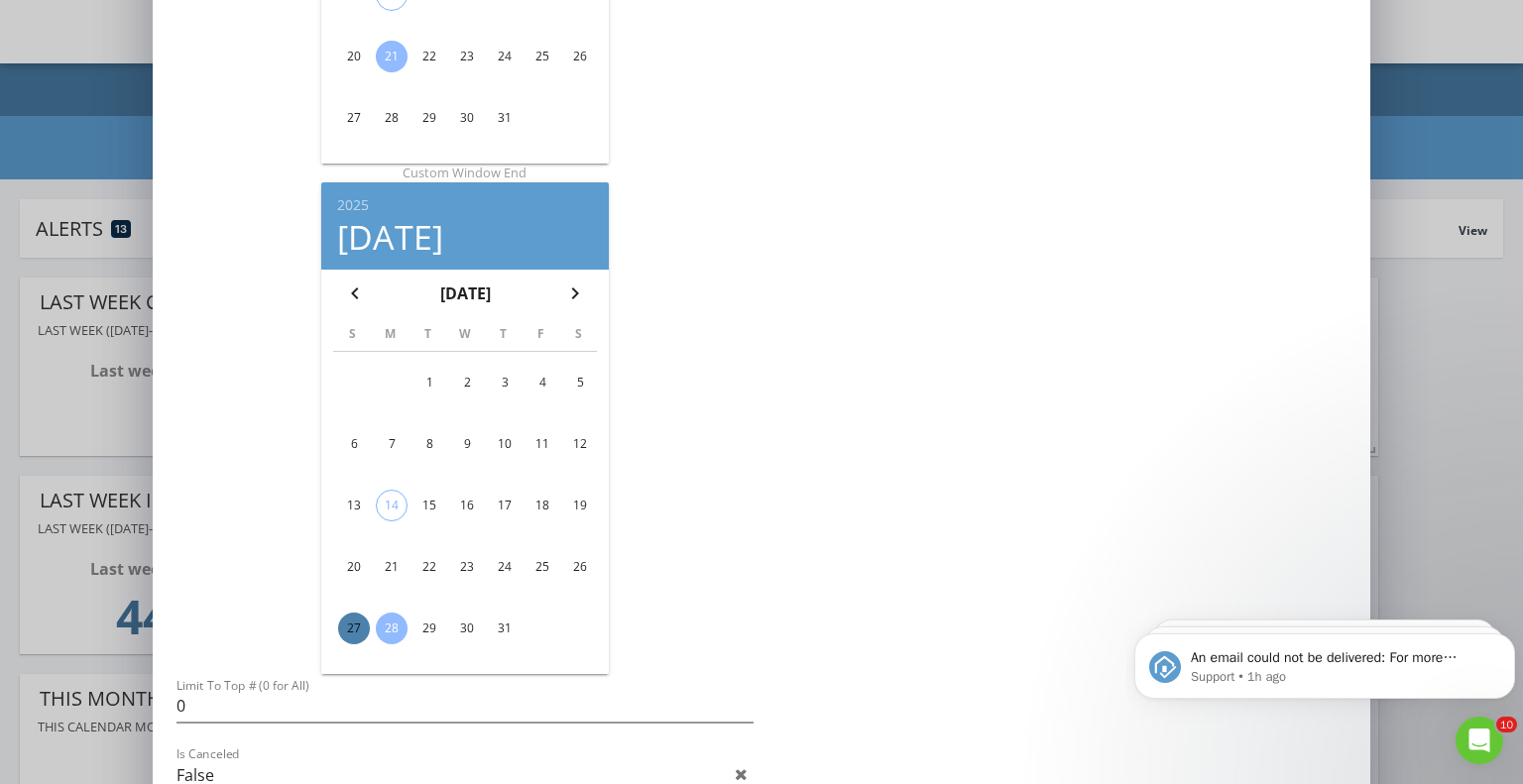 click on "27" at bounding box center [354, 628] 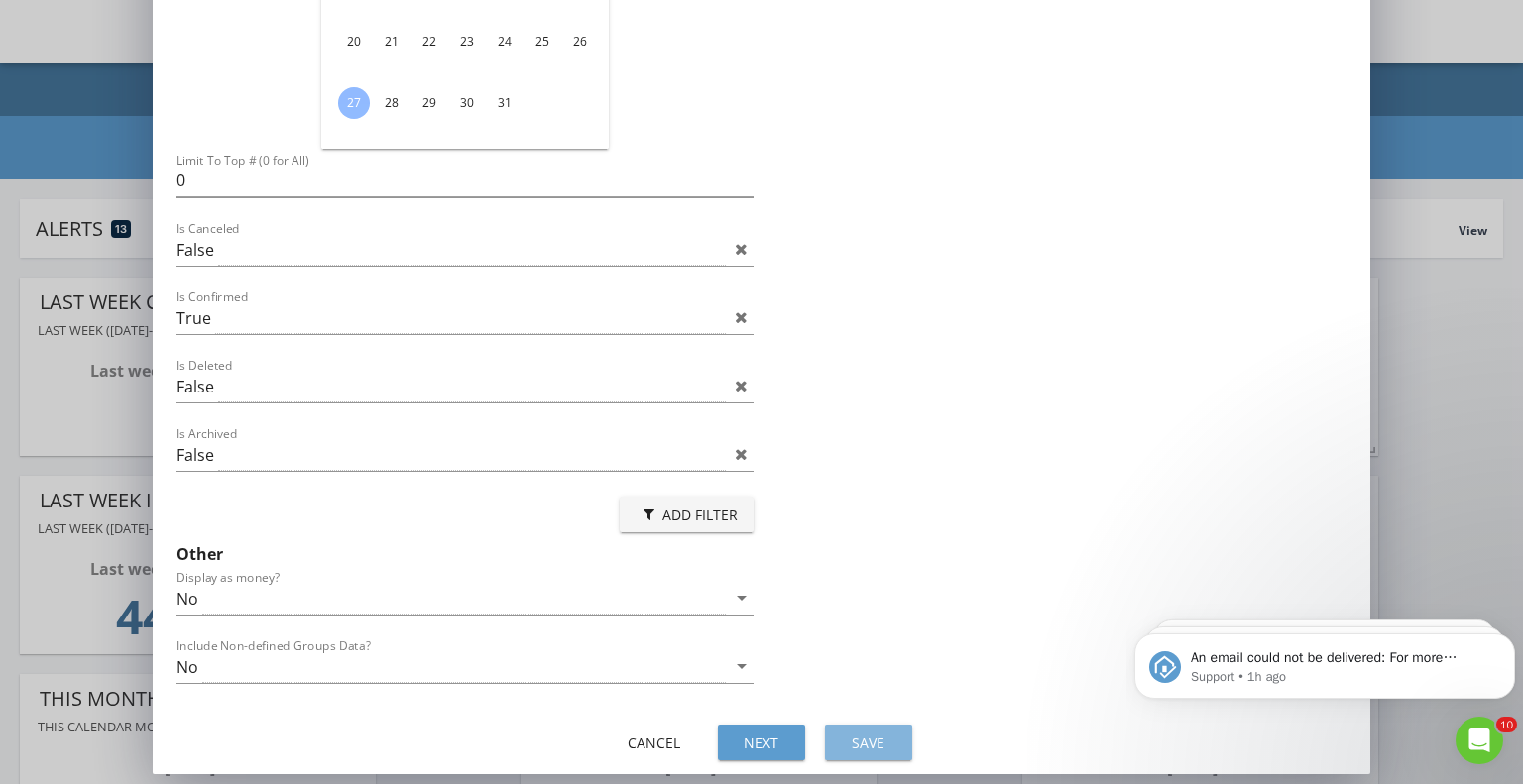 click on "Save" at bounding box center [869, 742] 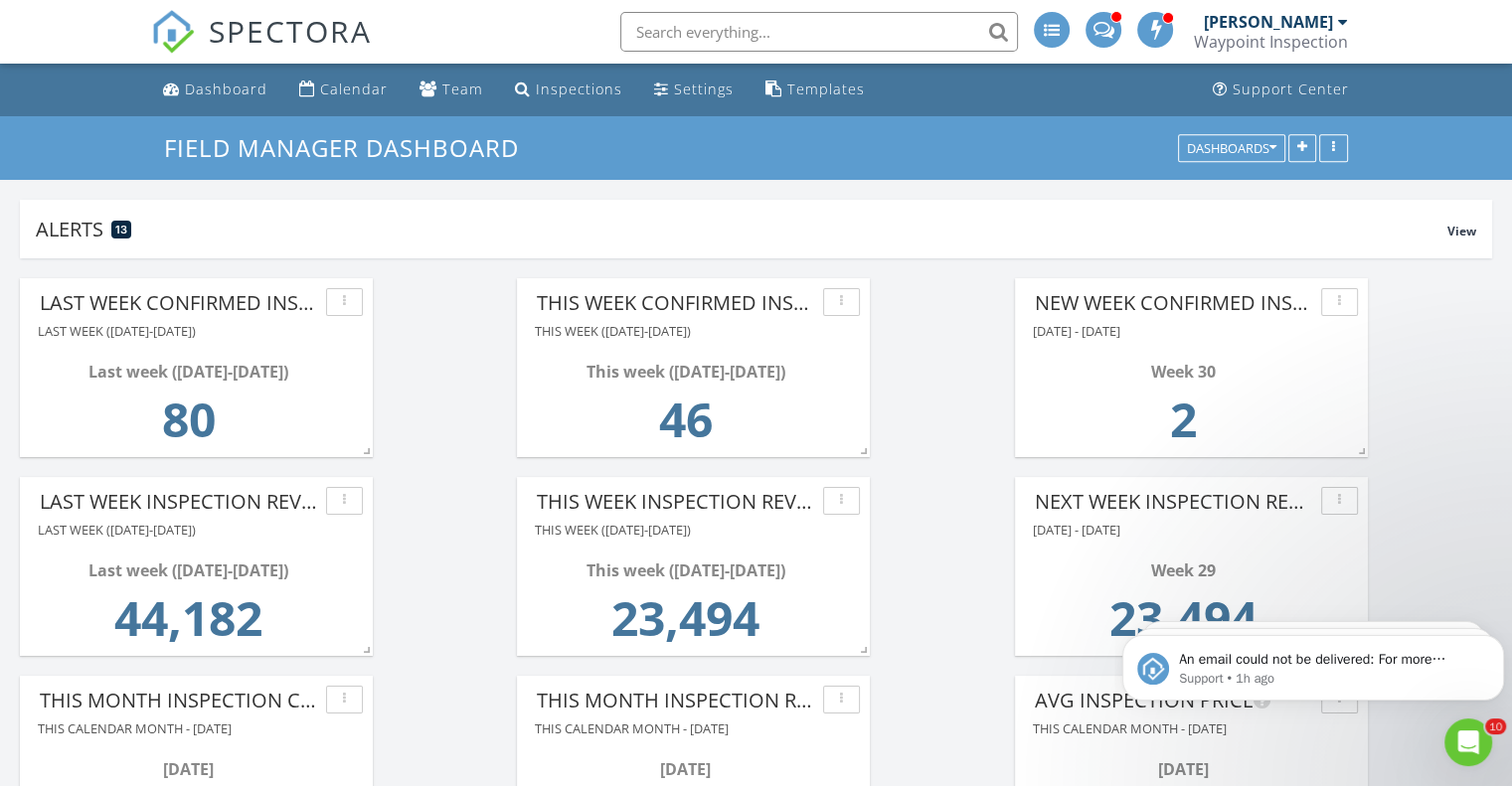 click on "July 2025
7,038" at bounding box center [693, 811] 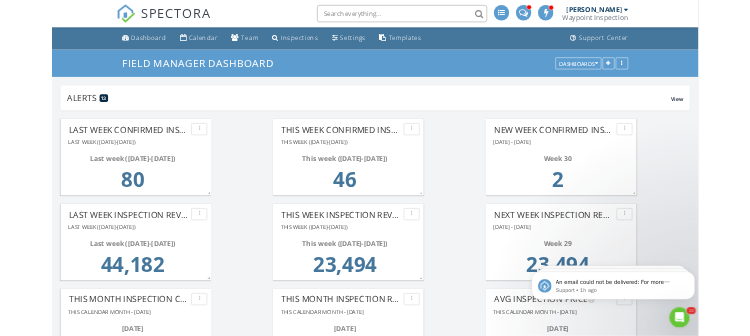 scroll, scrollTop: 4397, scrollLeft: 781, axis: both 